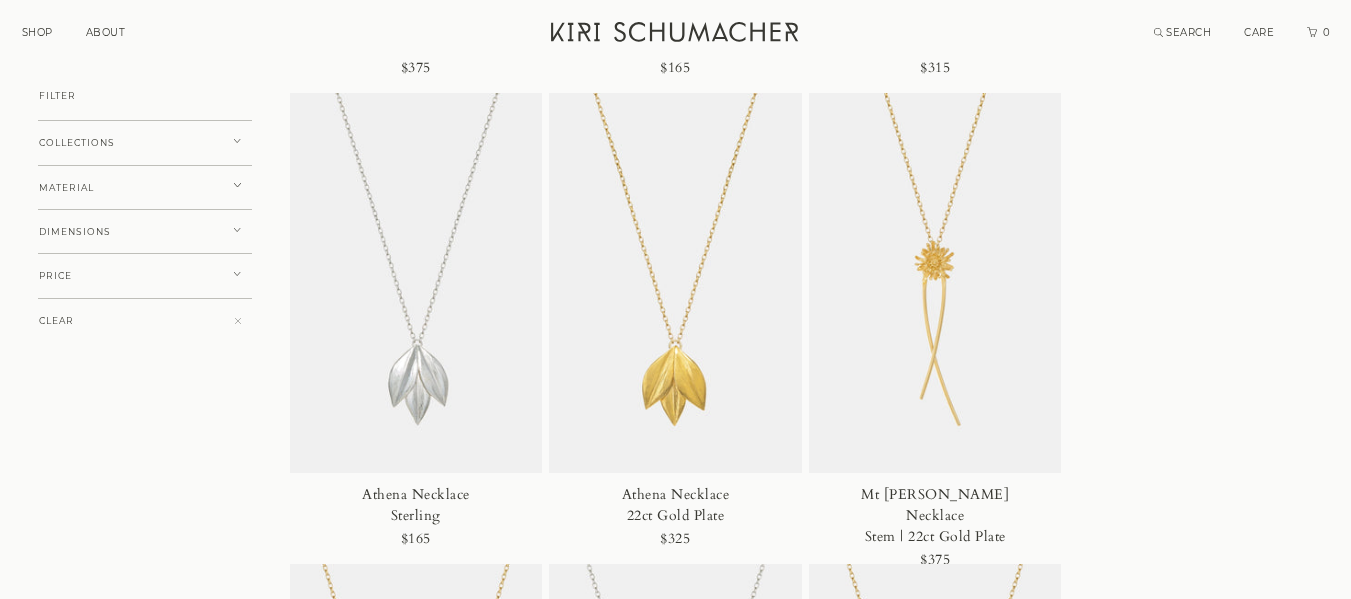 scroll, scrollTop: 634, scrollLeft: 0, axis: vertical 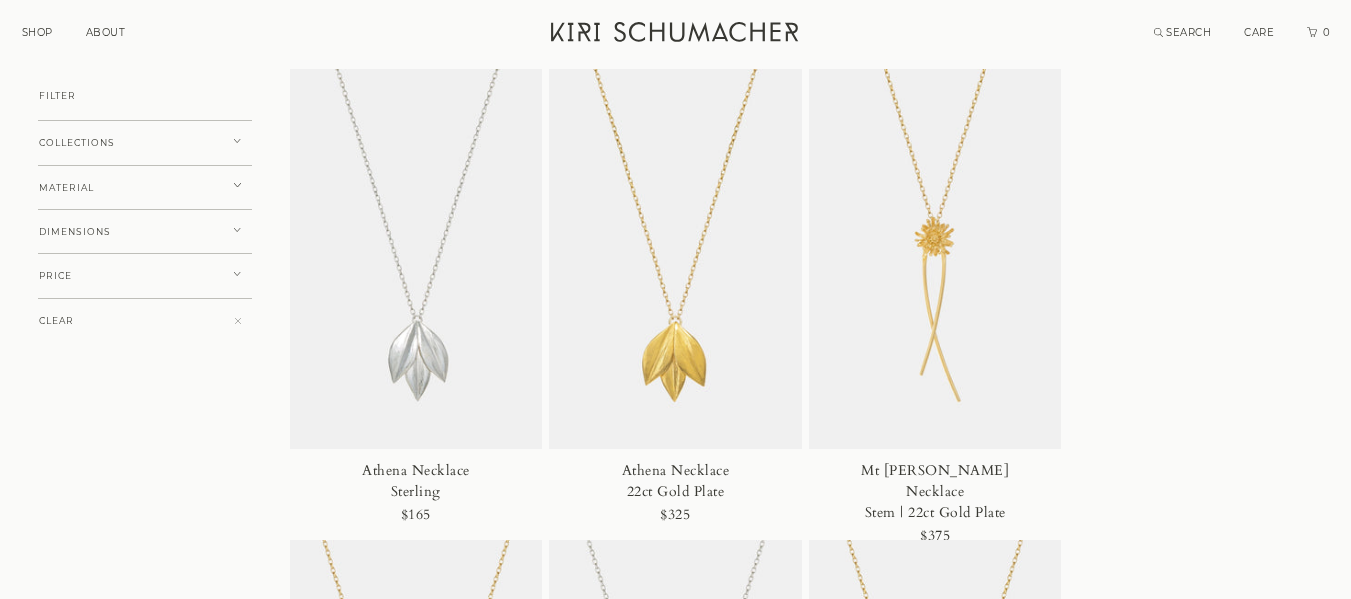 click on "SHOP ABOUT ALL JEWELLERY EARRINGS NECKLACES RINGS BRACELETS COLLECTIONS About Customer Care FILTER COLLECTIONS     KOROMIKO     FUCHSIA     PLEIADES     LAUREL     MT COOK LILY     KAROHIROHI     LIGHT MATERIAL     STERLING SILVER     9CT GOLD     22CT GOLD PLATE DIMENSIONS     LONG     SHORT PRICE     $50 - $200     $200 - $400     $400 - $1200 CLEAR   GO   SEARCH CARE   0 1010 ALL EARRINGS NECKLACES RINGS BRACELETS COLLECTIONS 1010251 FILTER  COLLECTIONS   KOROMIKO     FUCHSIA     PLEIADES     LAUREL     MT COOK LILY     KAROHIROHI     LIGHT MATERIAL   STERLING SILVER     9CT GOLD     22CT GOLD PLATE DIMENSIONS   LONG     SHORT PRICE   $50 - $200     $200 - $400     $400 - $1200 FILTER COLLECTIONS     KOROMIKO     FUCHSIA     PLEIADES     LAUREL     MT COOK LILY     KAROHIROHI     LIGHT MATERIAL     STERLING SILVER     9CT GOLD     22CT GOLD PLATE DIMENSIONS     LONG     SHORT PRICE     $50 - $200     $200 - $400     $400 - $1200 CLEAR   FREE SHIPPING  |  All NZ orders  |  AU orders over $250 $155 $290" at bounding box center [675, 1083] 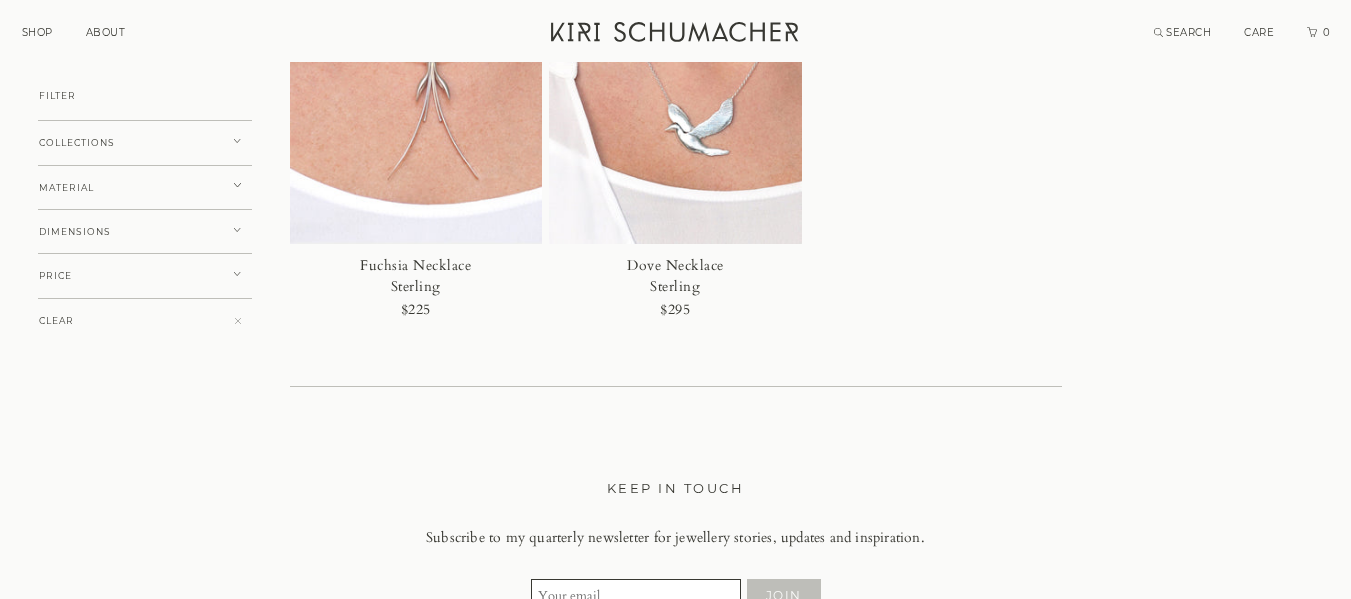 scroll, scrollTop: 0, scrollLeft: 0, axis: both 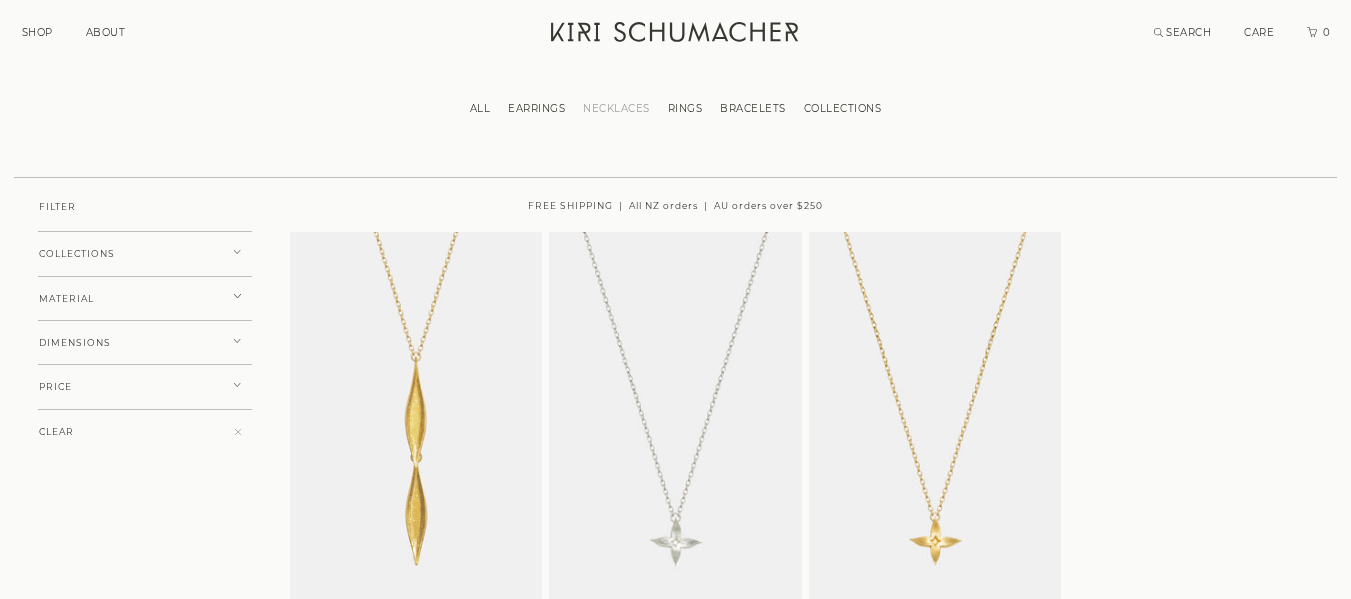 click on "COLLECTIONS" at bounding box center (145, 254) 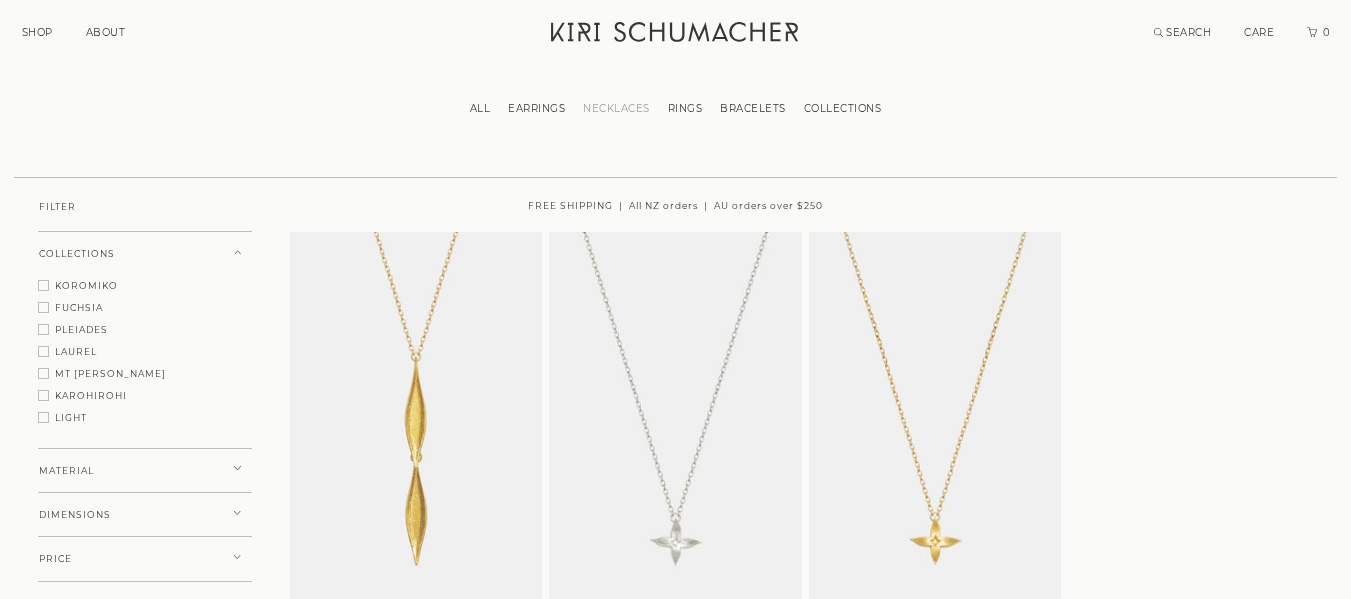 click on "BRACELETS" at bounding box center (753, 108) 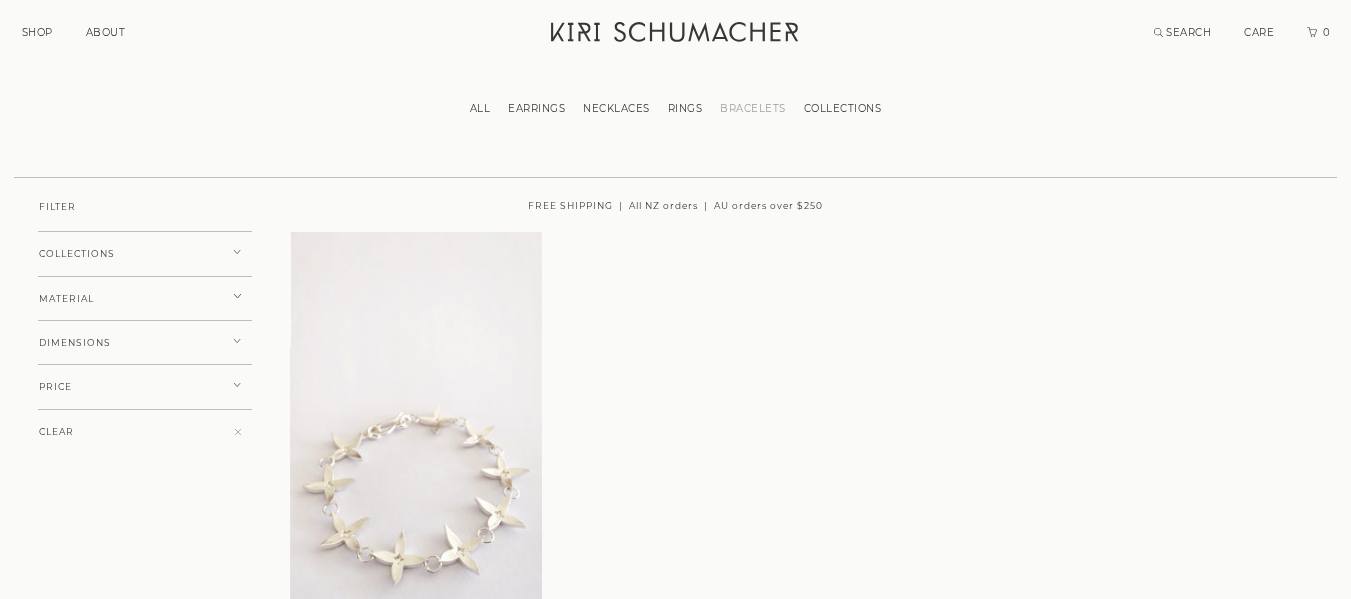 scroll, scrollTop: 0, scrollLeft: 0, axis: both 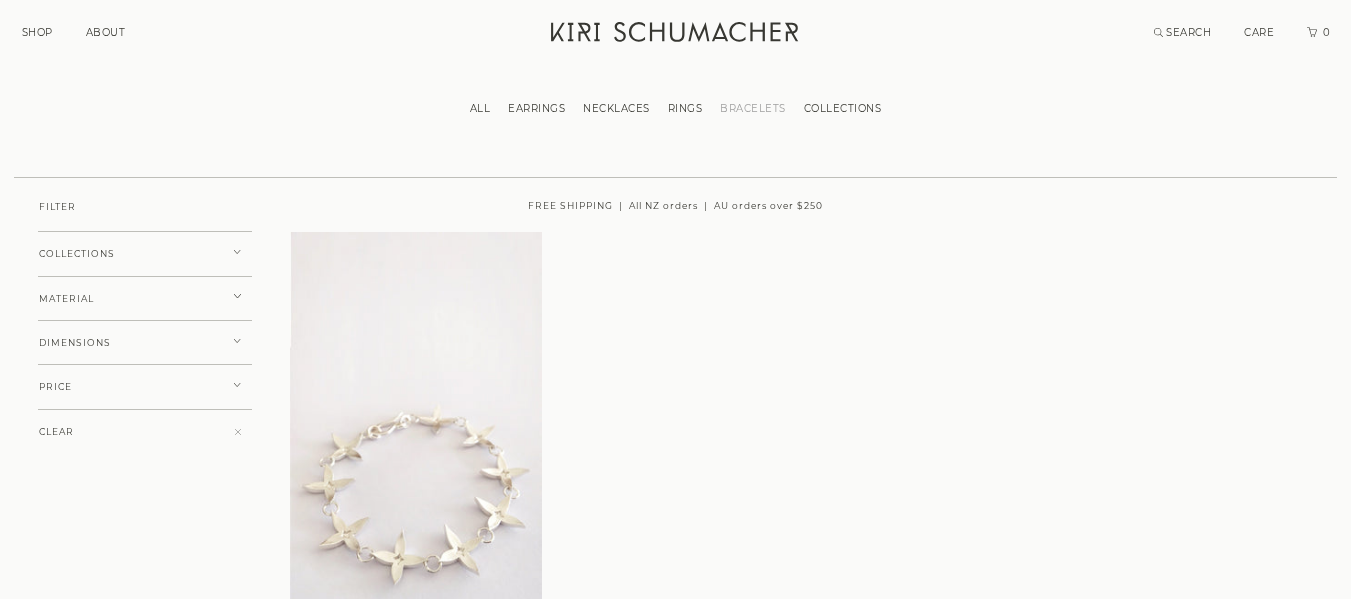 click on "RINGS" at bounding box center [685, 108] 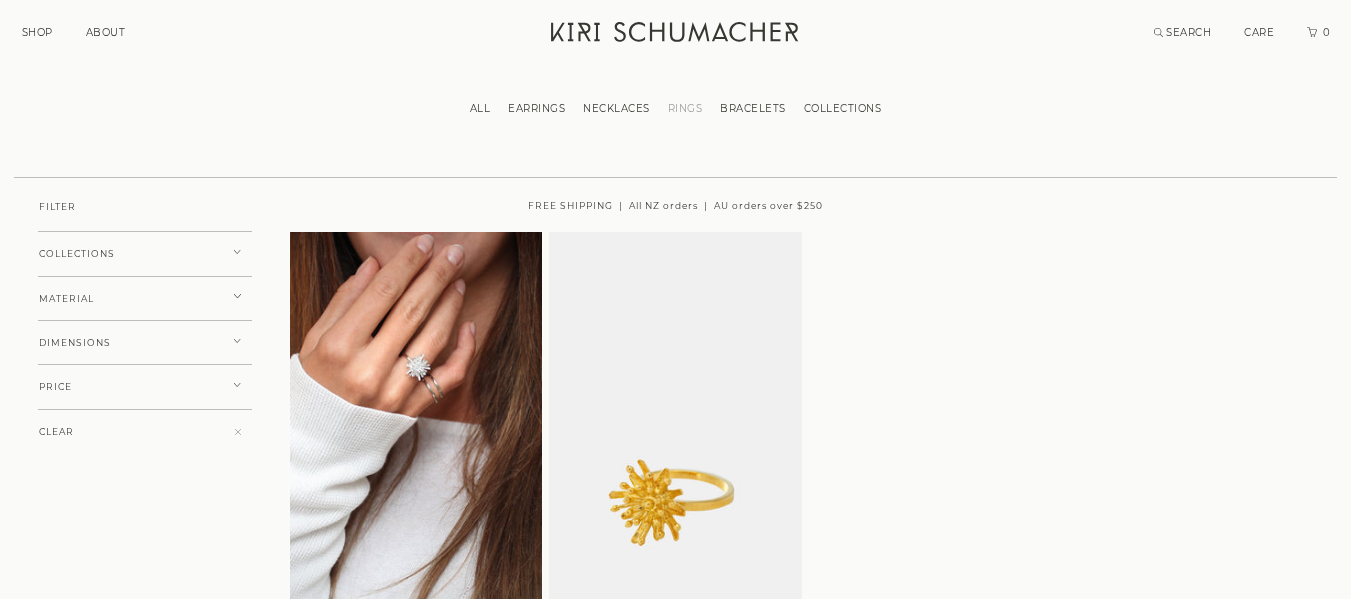 scroll, scrollTop: 0, scrollLeft: 0, axis: both 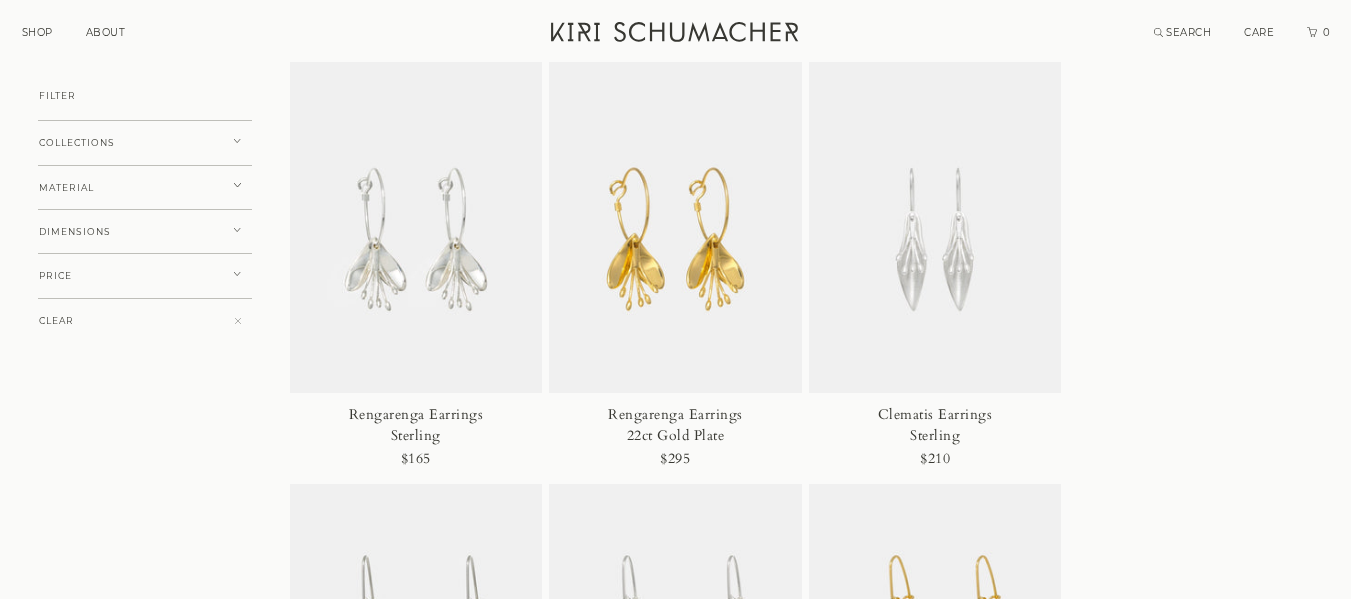 click at bounding box center [416, 204] 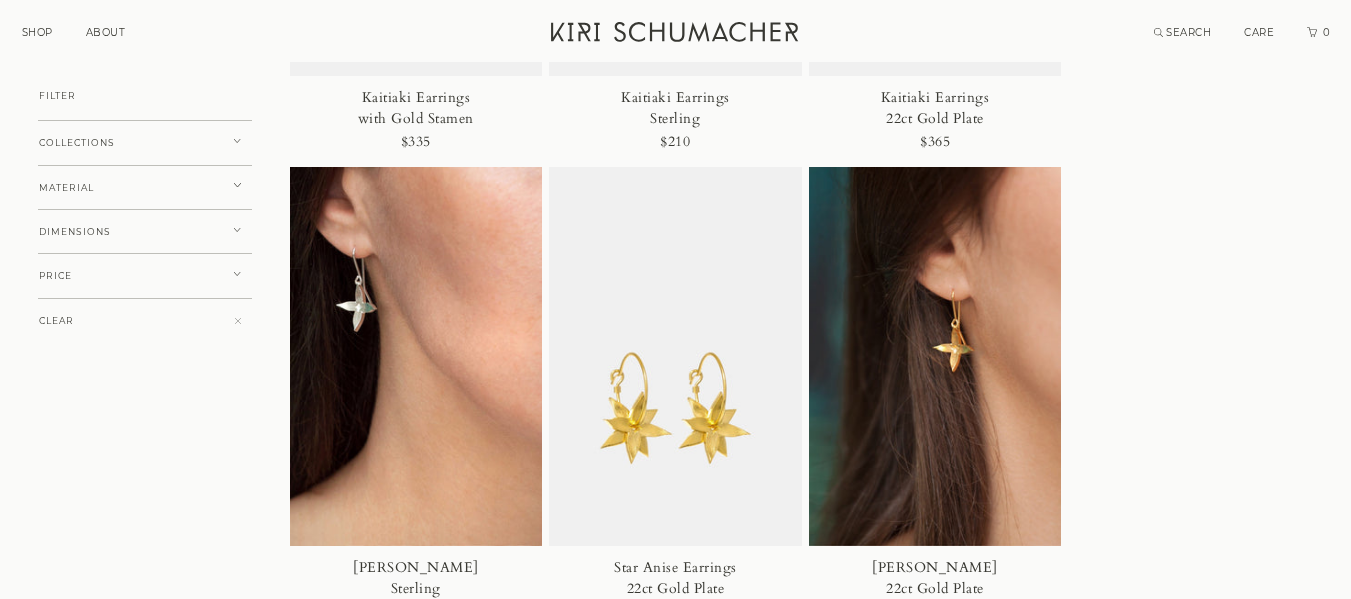 scroll, scrollTop: 4349, scrollLeft: 0, axis: vertical 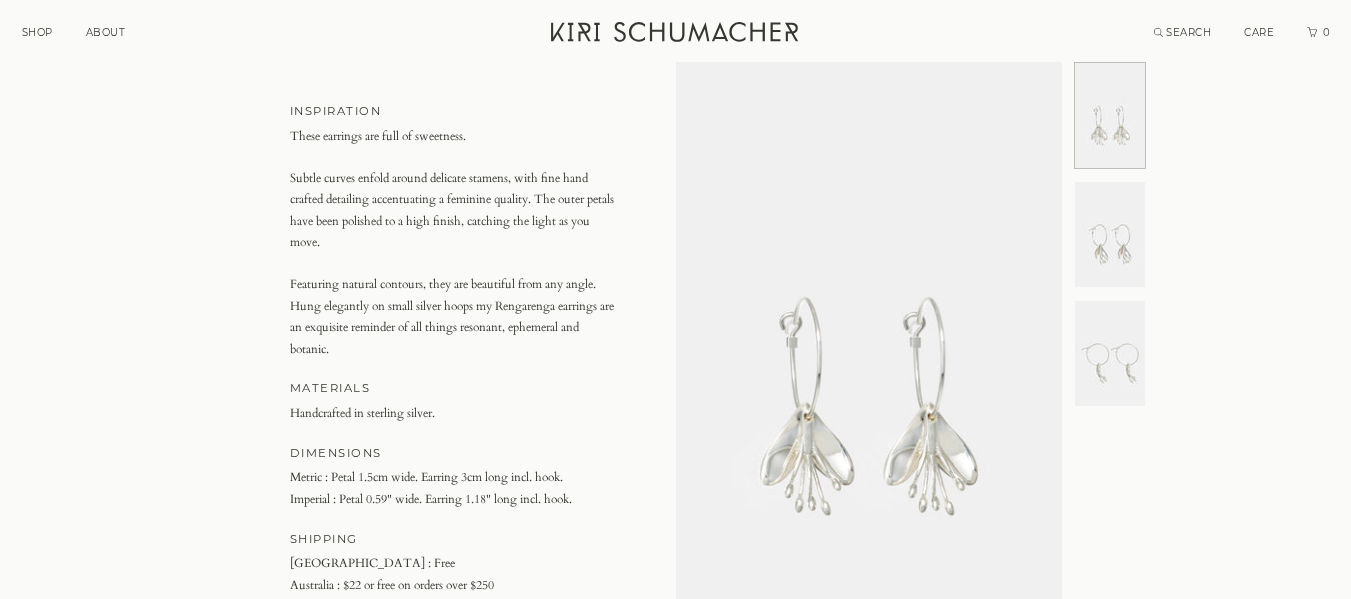 click at bounding box center (1110, 234) 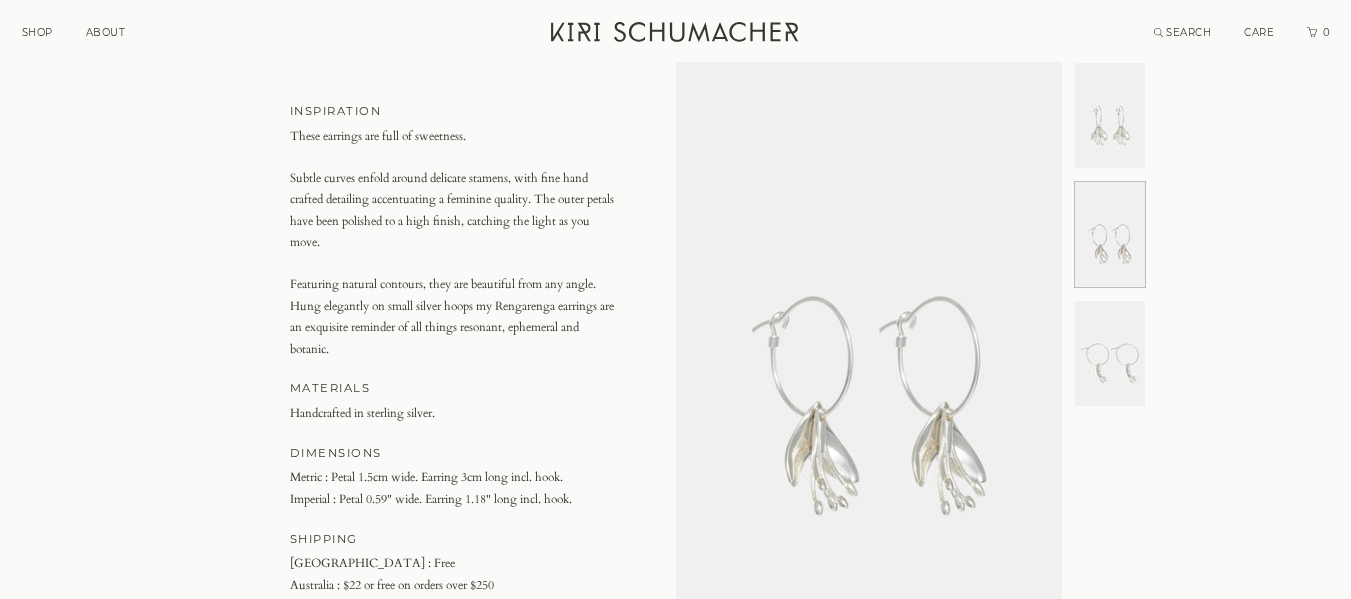 click at bounding box center [1110, 353] 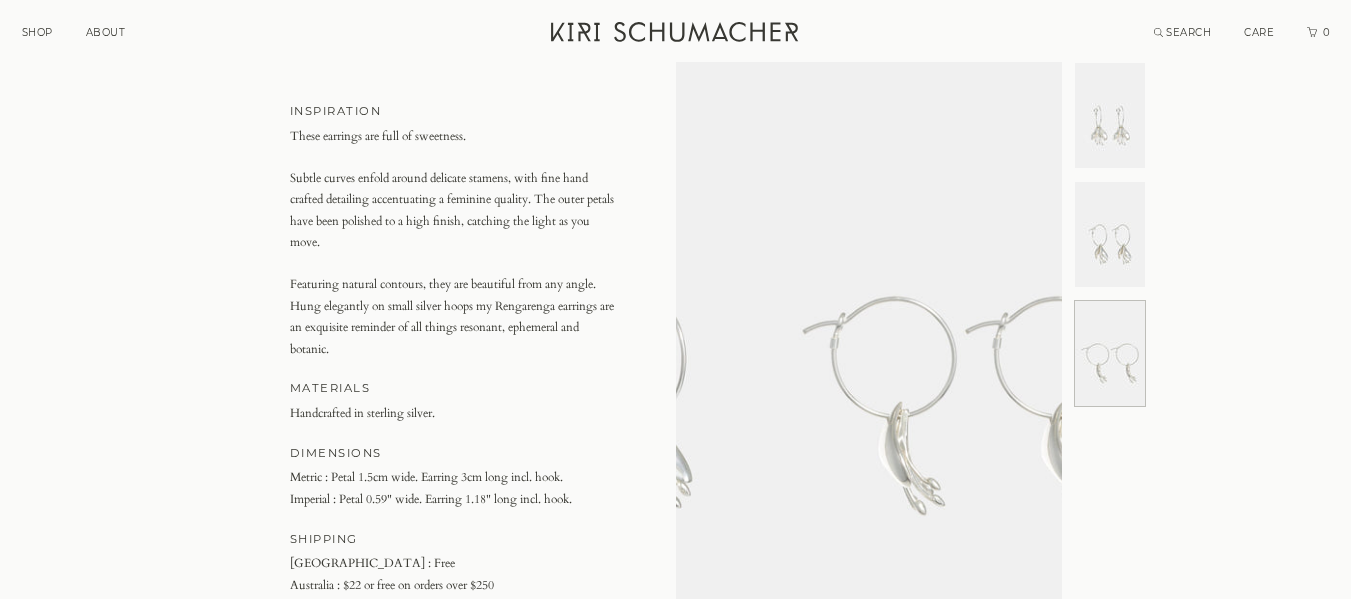 scroll, scrollTop: 0, scrollLeft: 772, axis: horizontal 